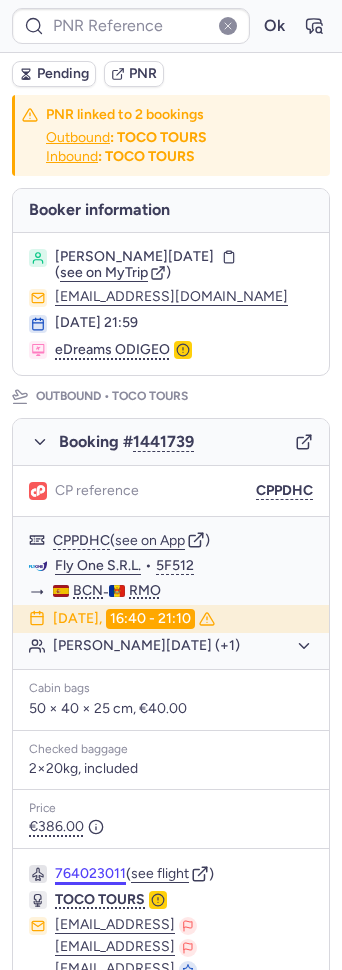 scroll, scrollTop: 0, scrollLeft: 0, axis: both 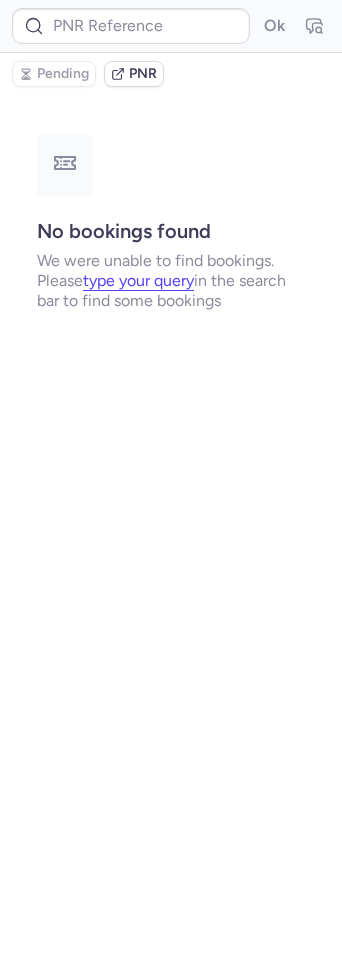 type on "CPPDHC" 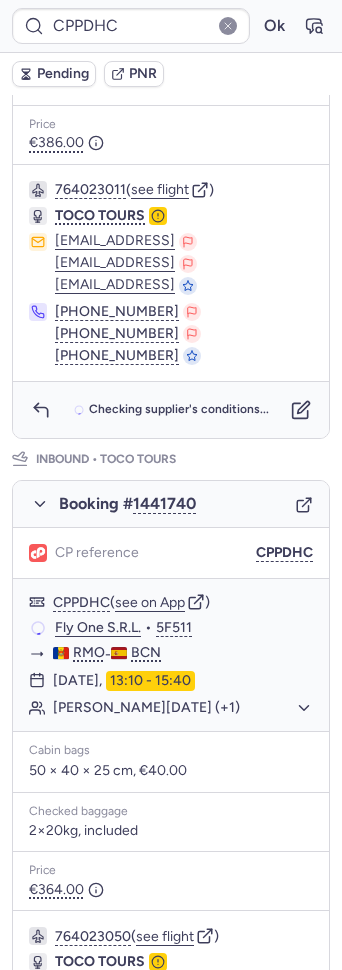 scroll, scrollTop: 411, scrollLeft: 0, axis: vertical 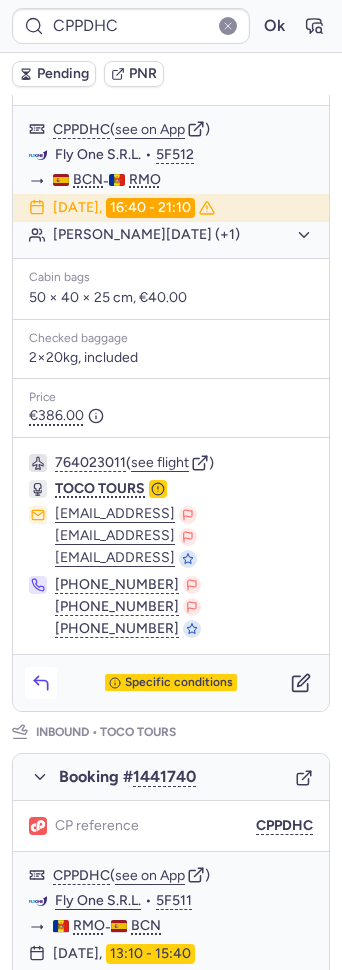 click 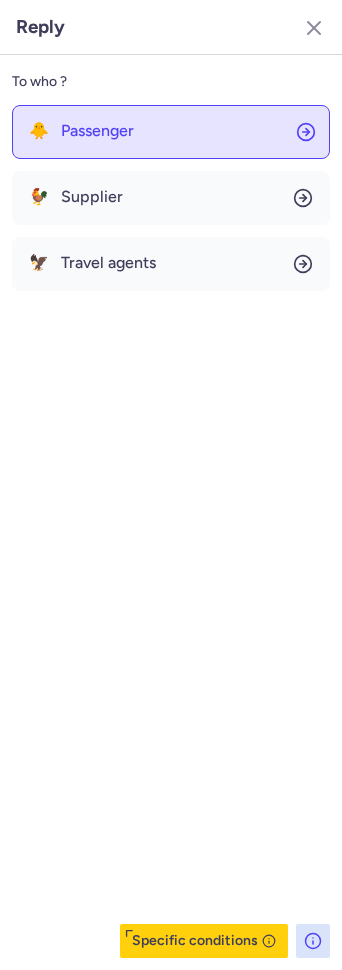 click on "🐥 Passenger" 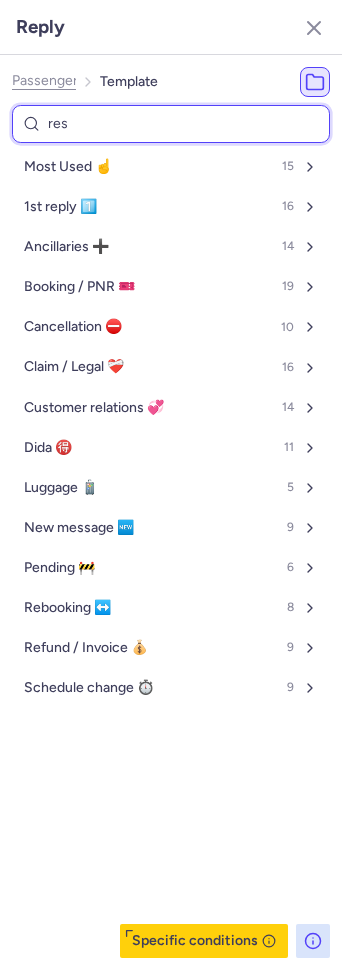 type on "rese" 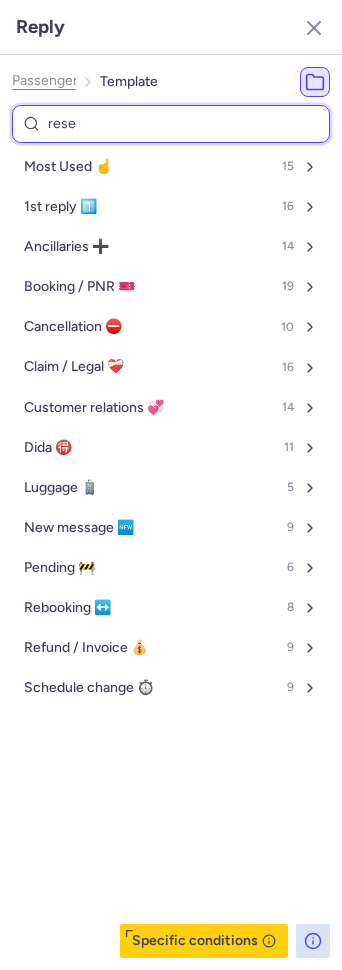 select on "en" 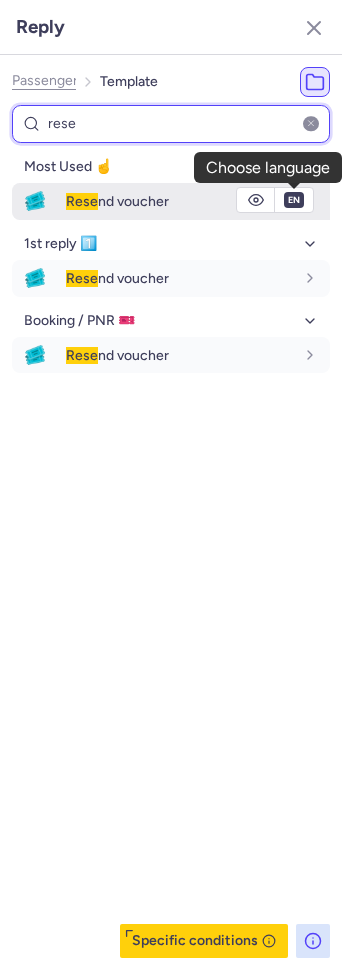 type on "rese" 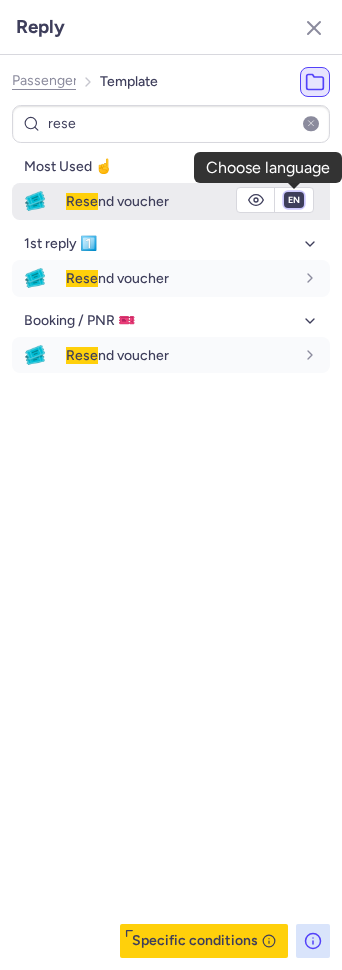 click on "fr en de nl pt es it ru" at bounding box center (294, 200) 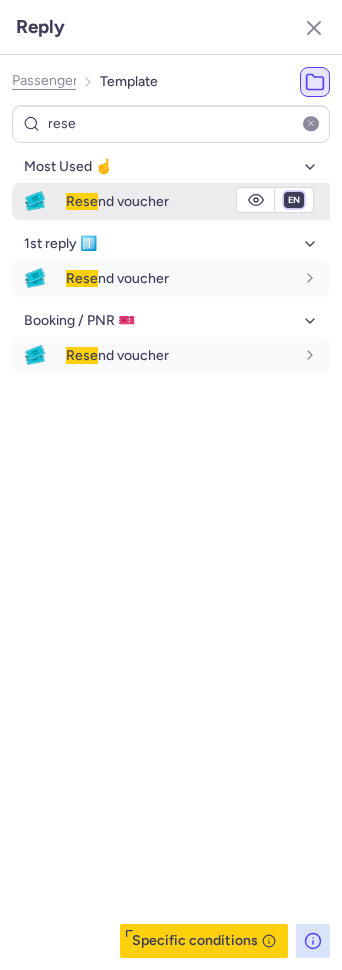 select on "es" 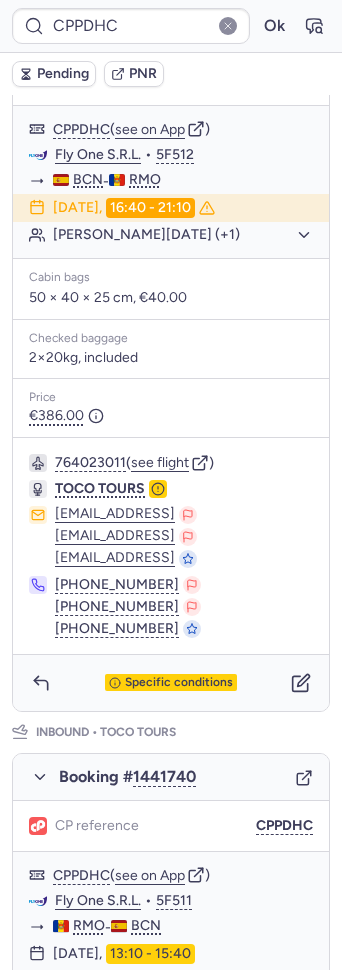 click on "Specific conditions" at bounding box center [171, 683] 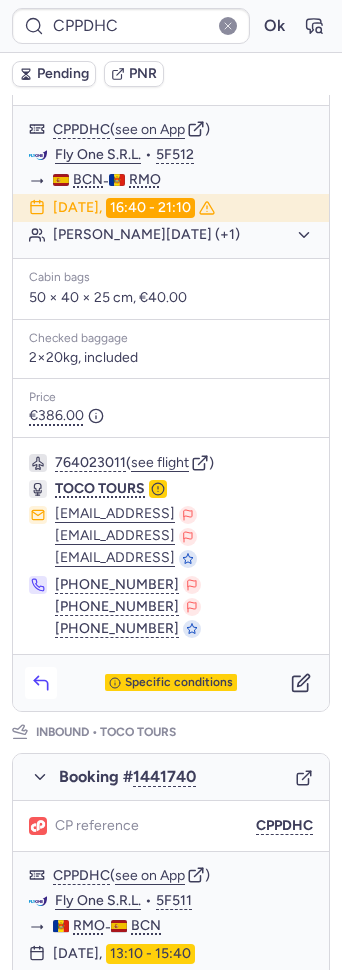 click 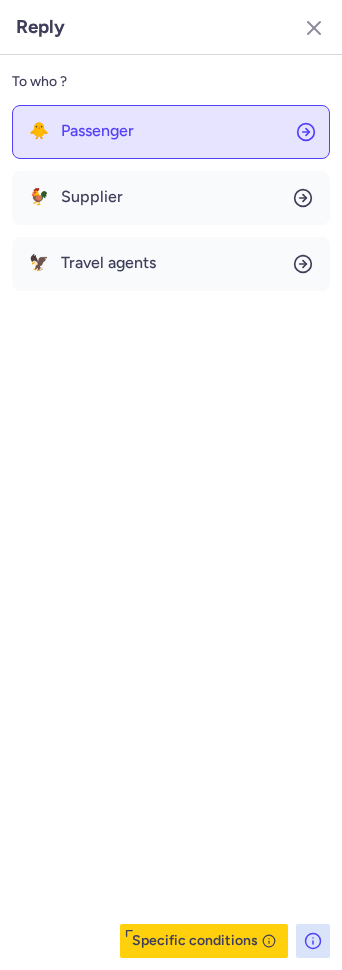click on "🐥 Passenger" 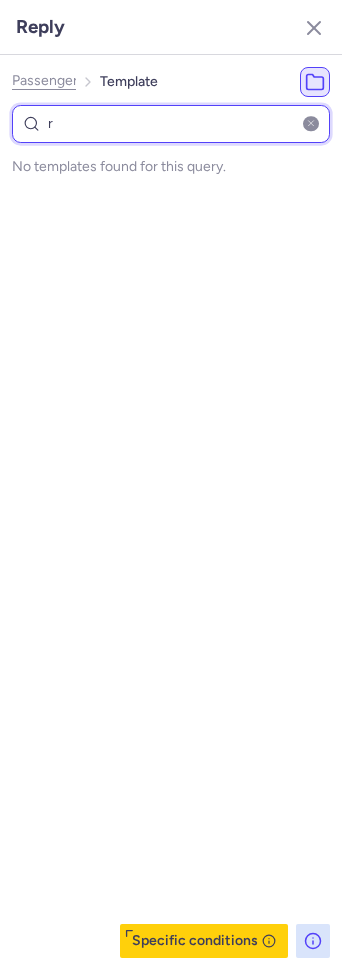 type on "re" 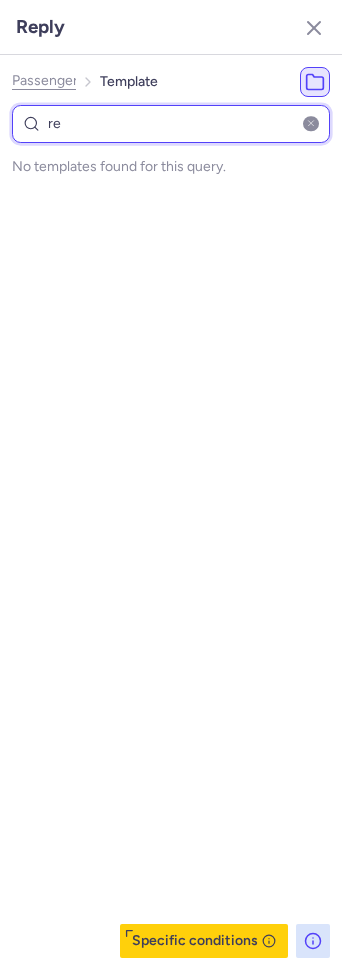 select on "en" 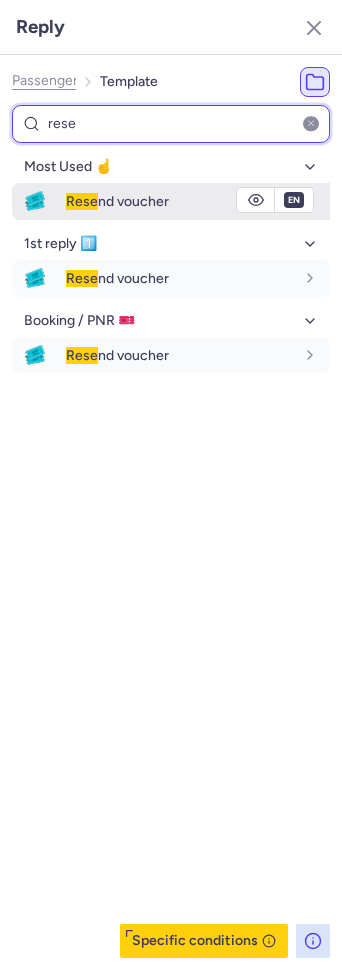 type on "rese" 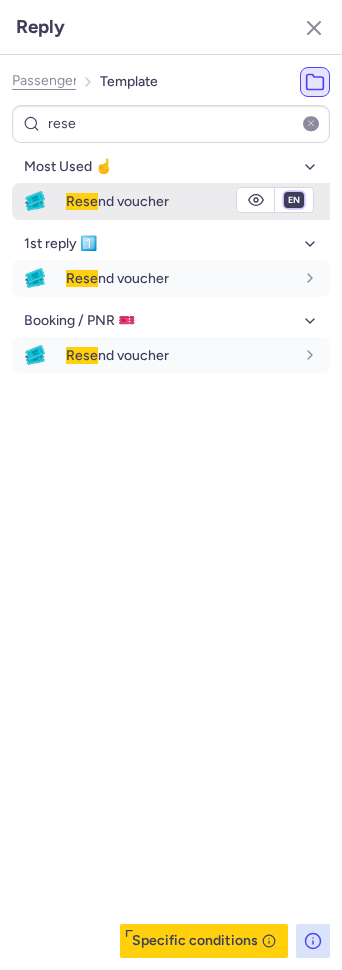 click on "fr en de nl pt es it ru" at bounding box center (294, 200) 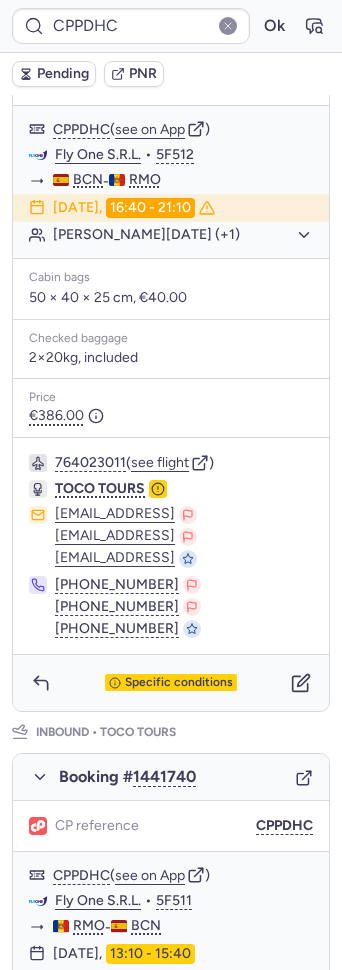 click on "Specific conditions" at bounding box center (171, 683) 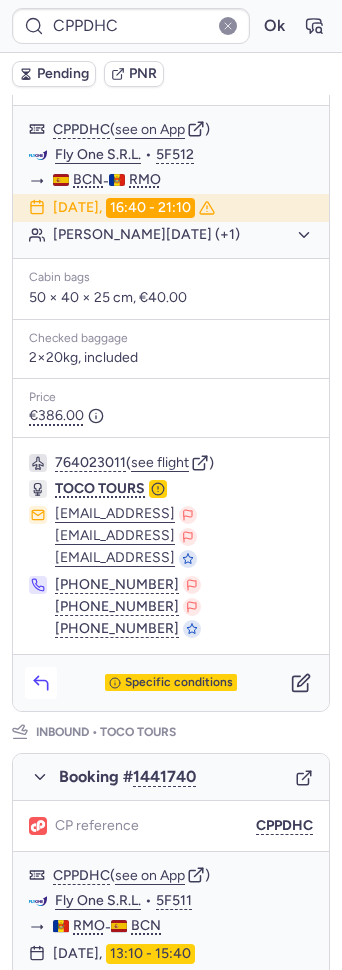 click 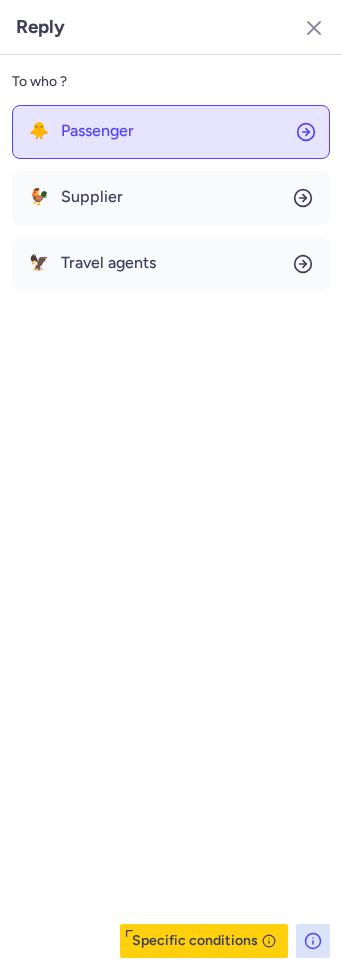 click on "Passenger" at bounding box center [97, 131] 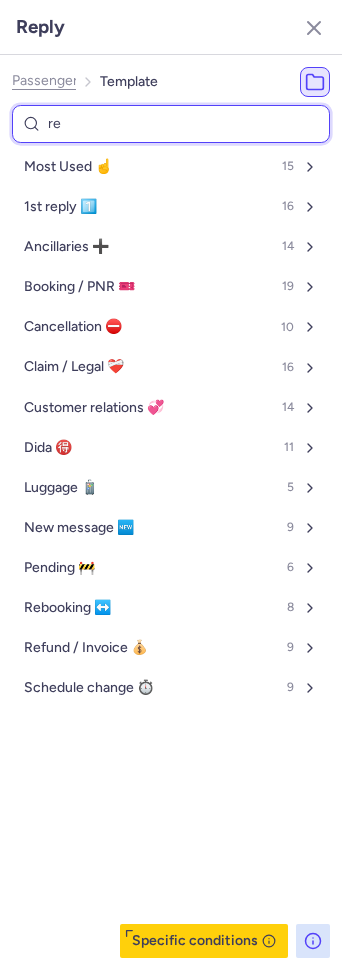 type on "res" 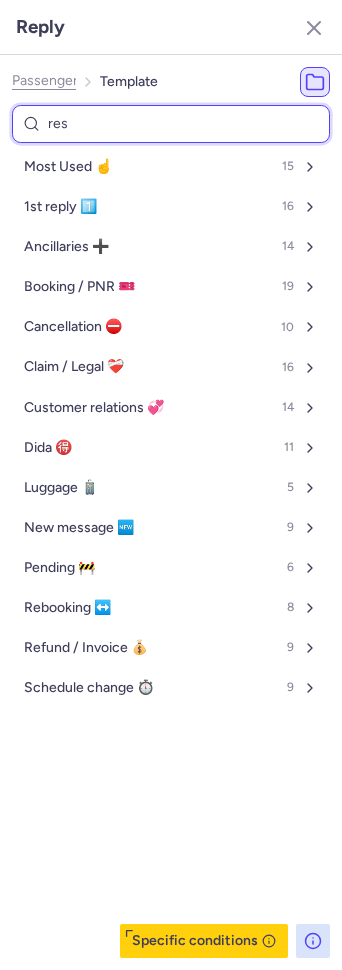 select on "en" 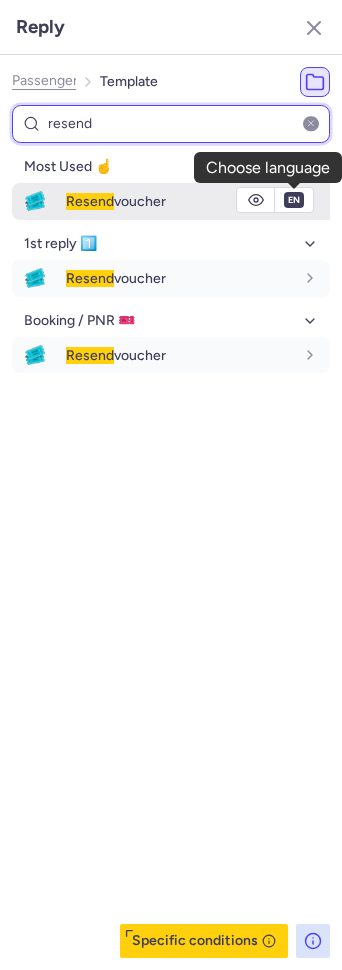 type on "resend" 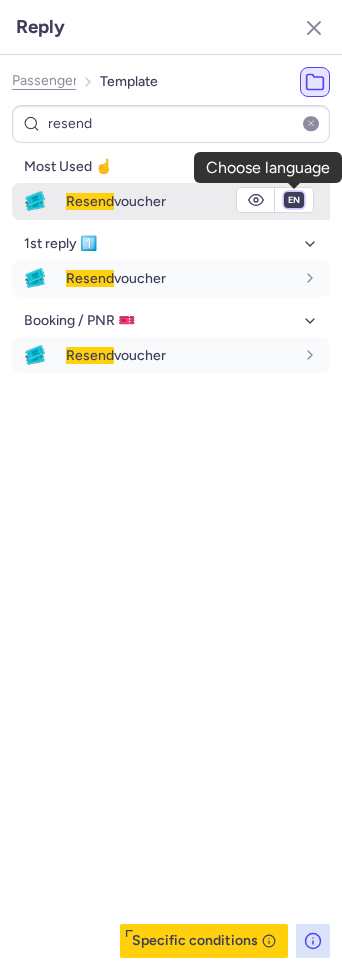 click on "fr en de nl pt es it ru" at bounding box center [294, 200] 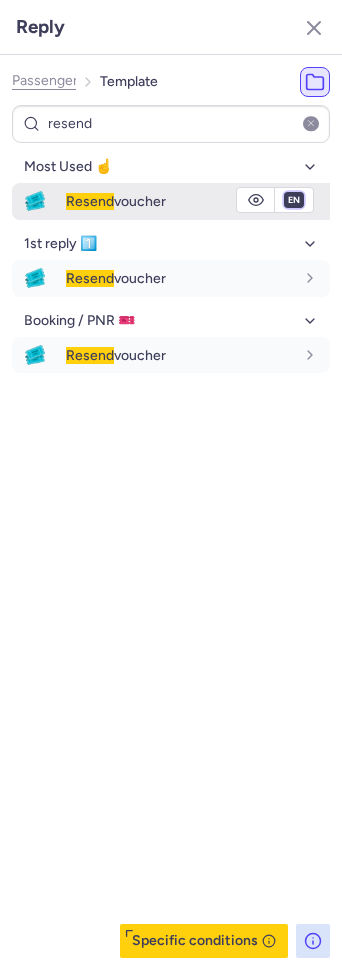 select on "it" 